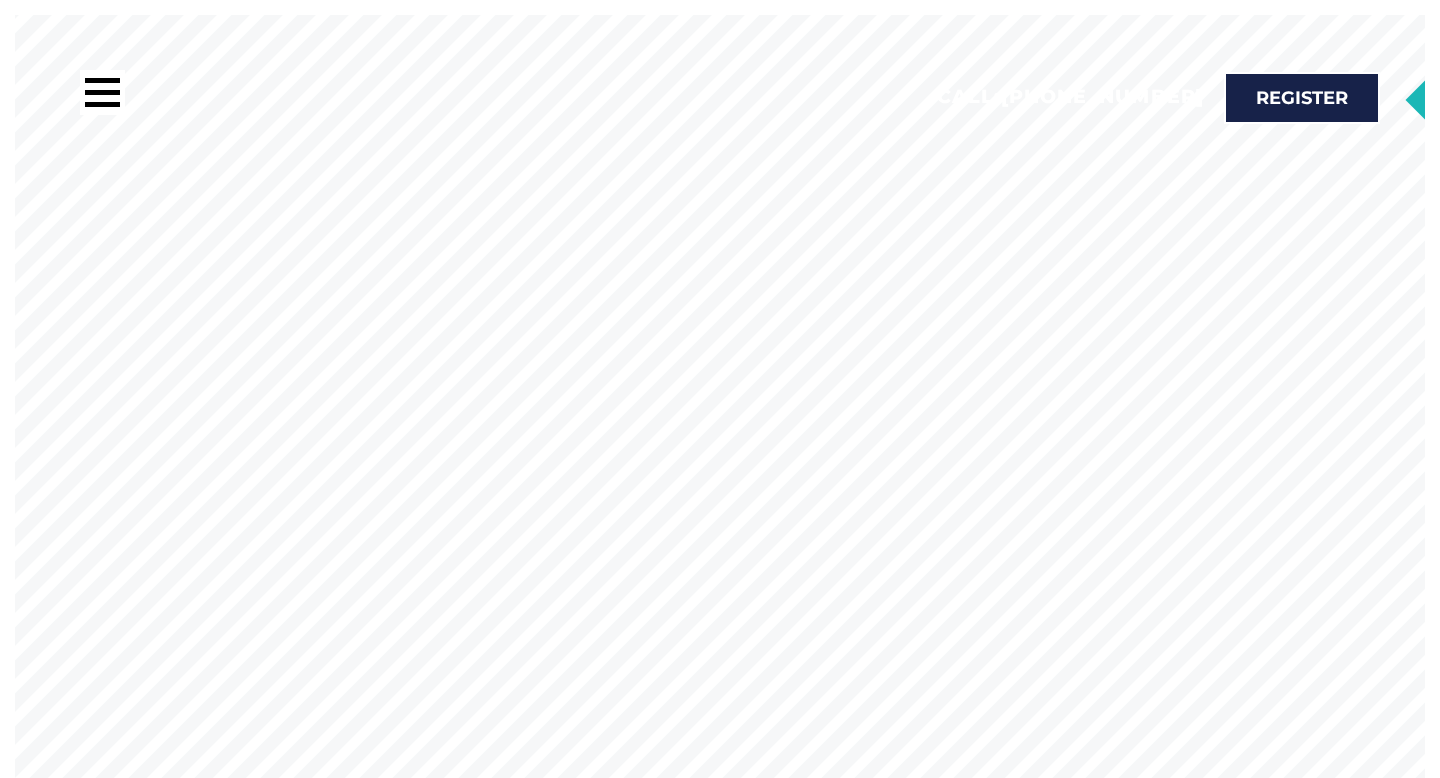 scroll, scrollTop: 0, scrollLeft: 0, axis: both 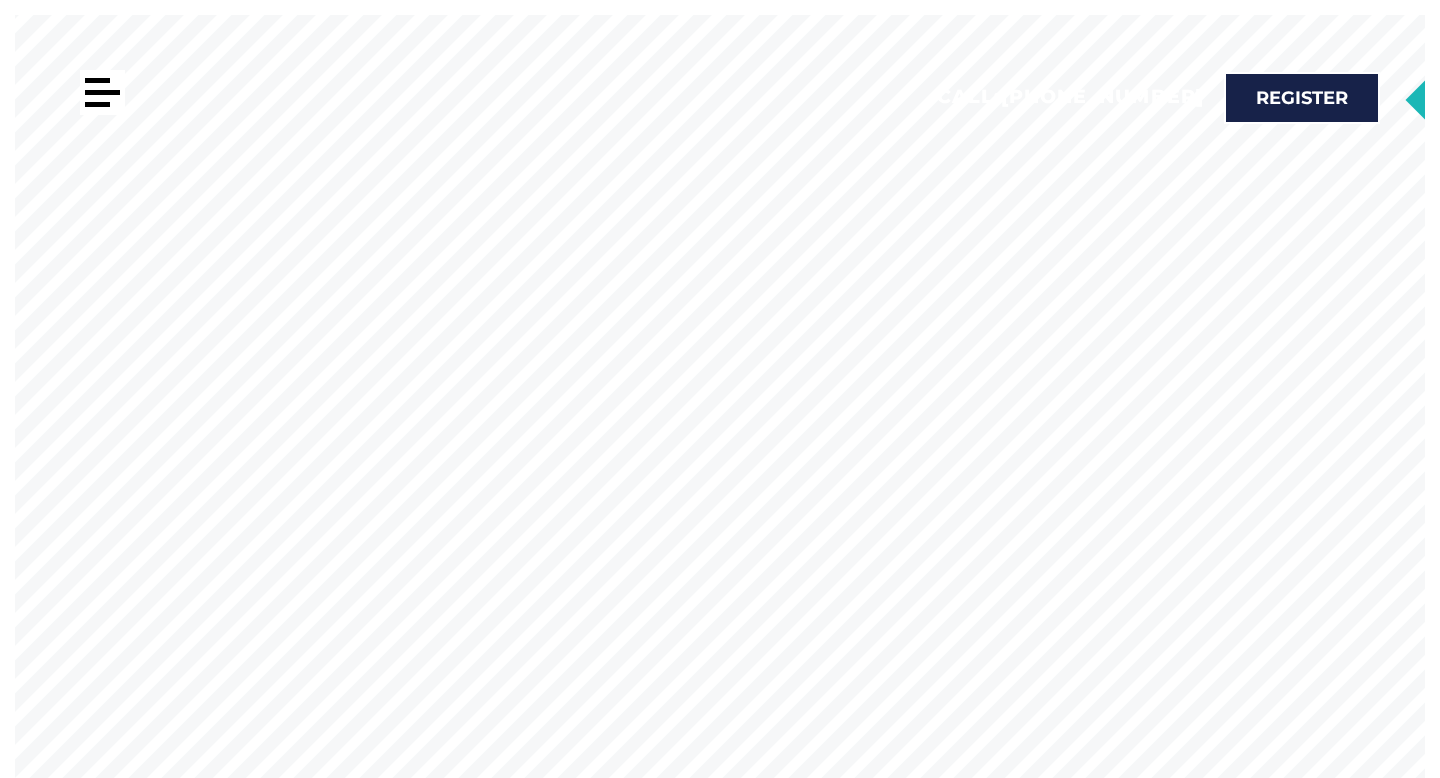 click at bounding box center [102, 92] 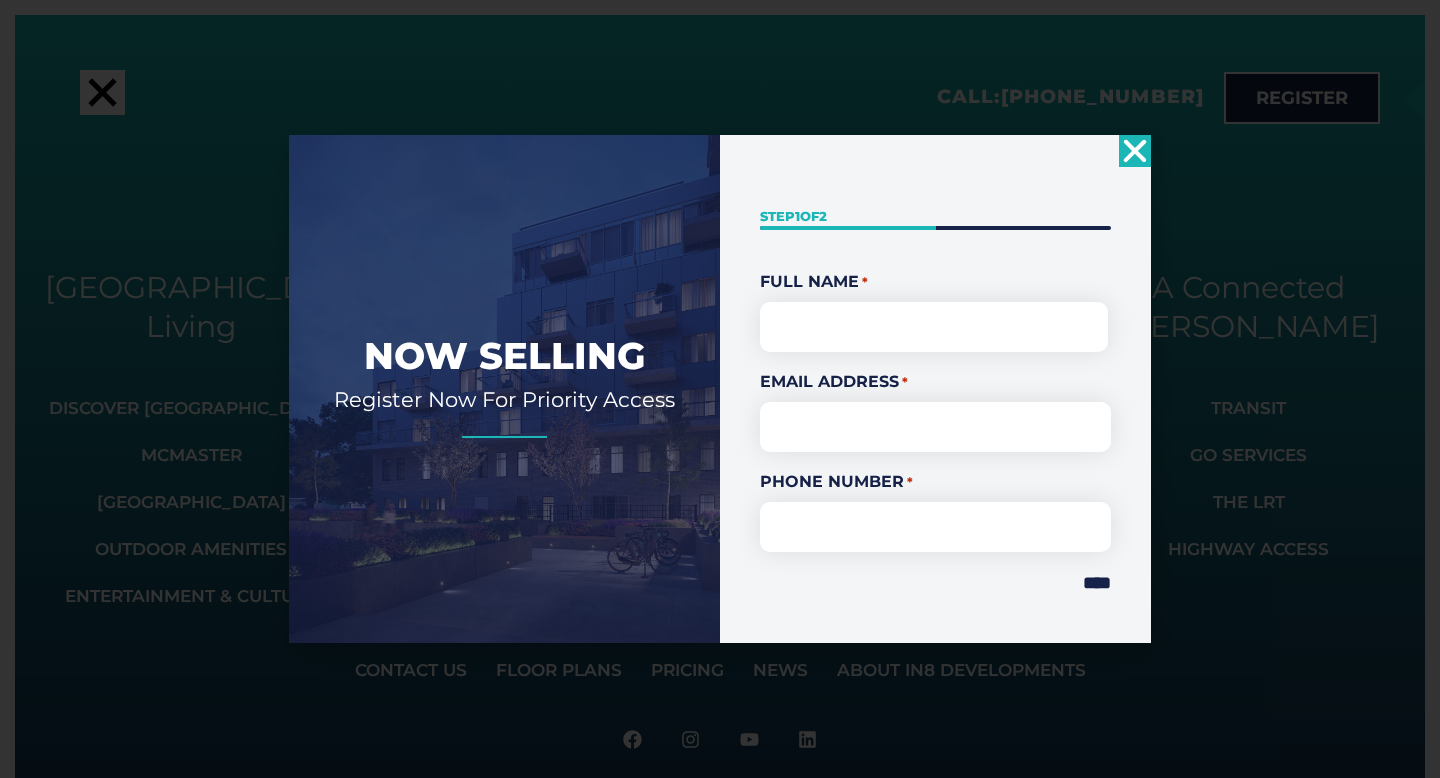 click 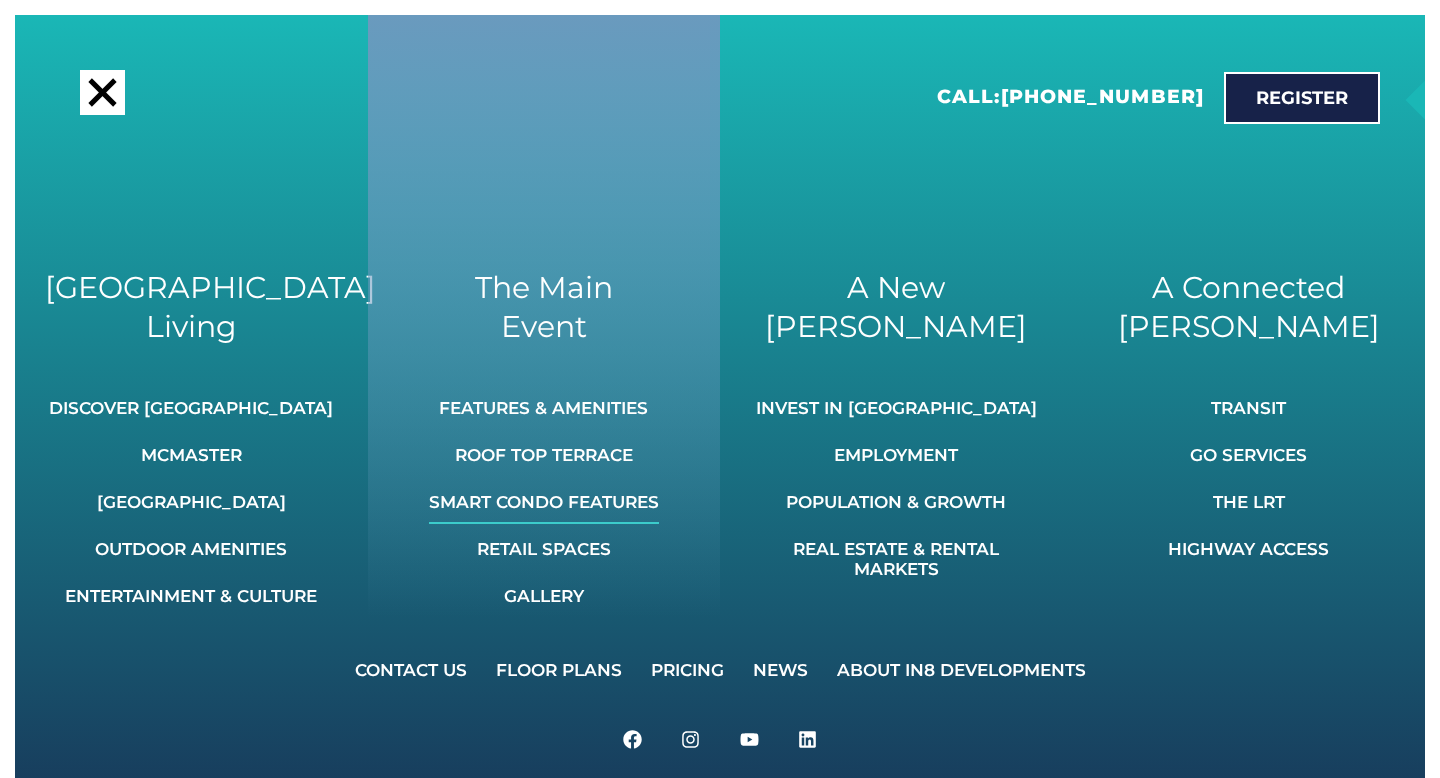 click on "Smart Condo Features" 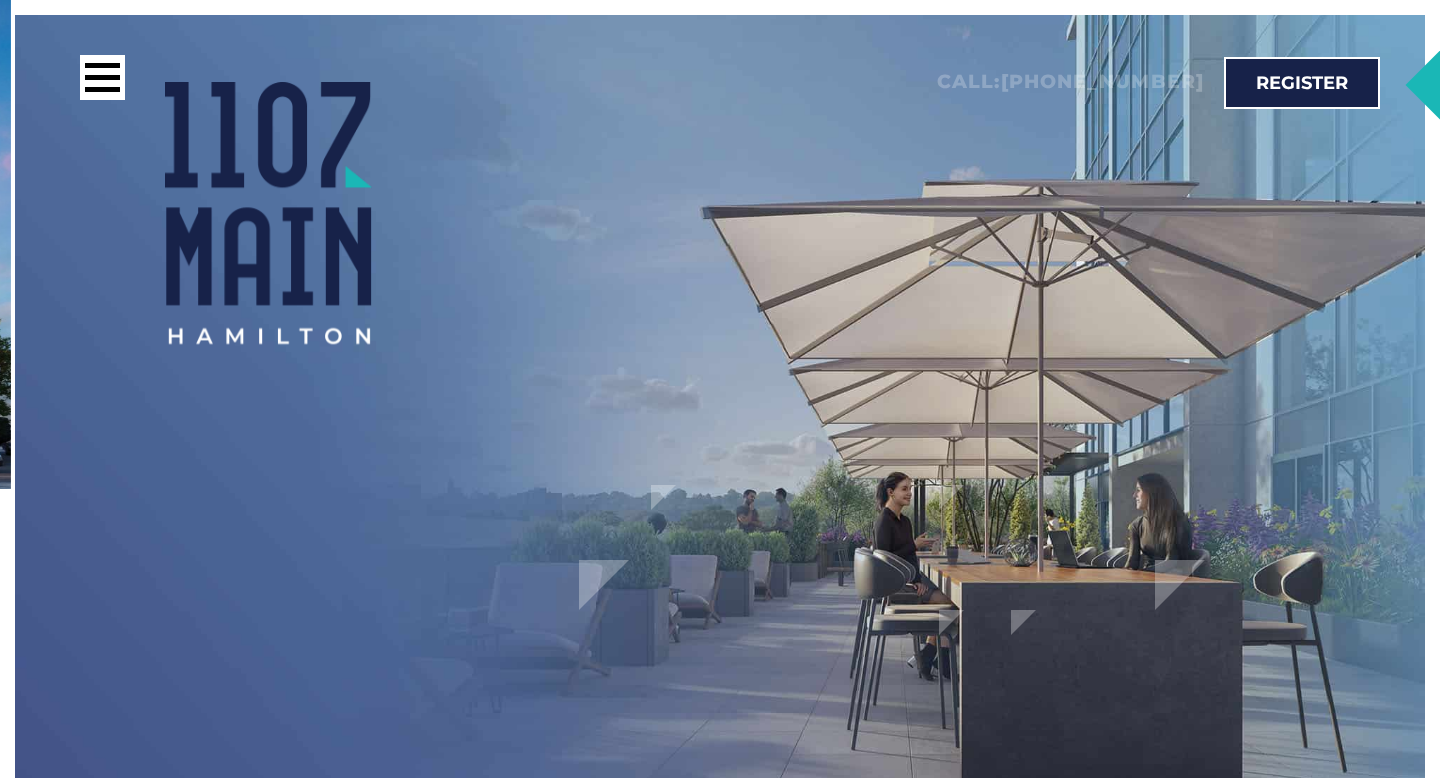scroll, scrollTop: 2279, scrollLeft: 0, axis: vertical 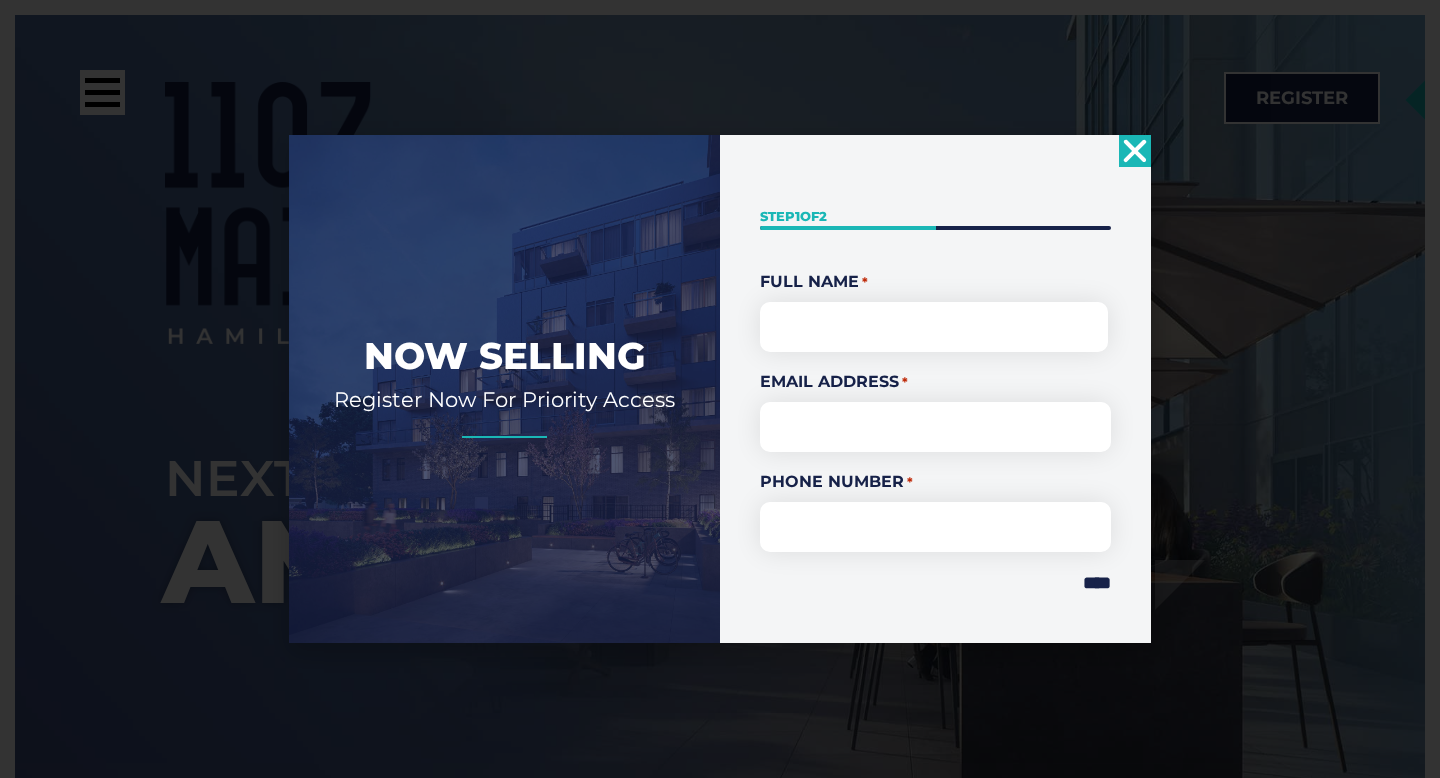 click 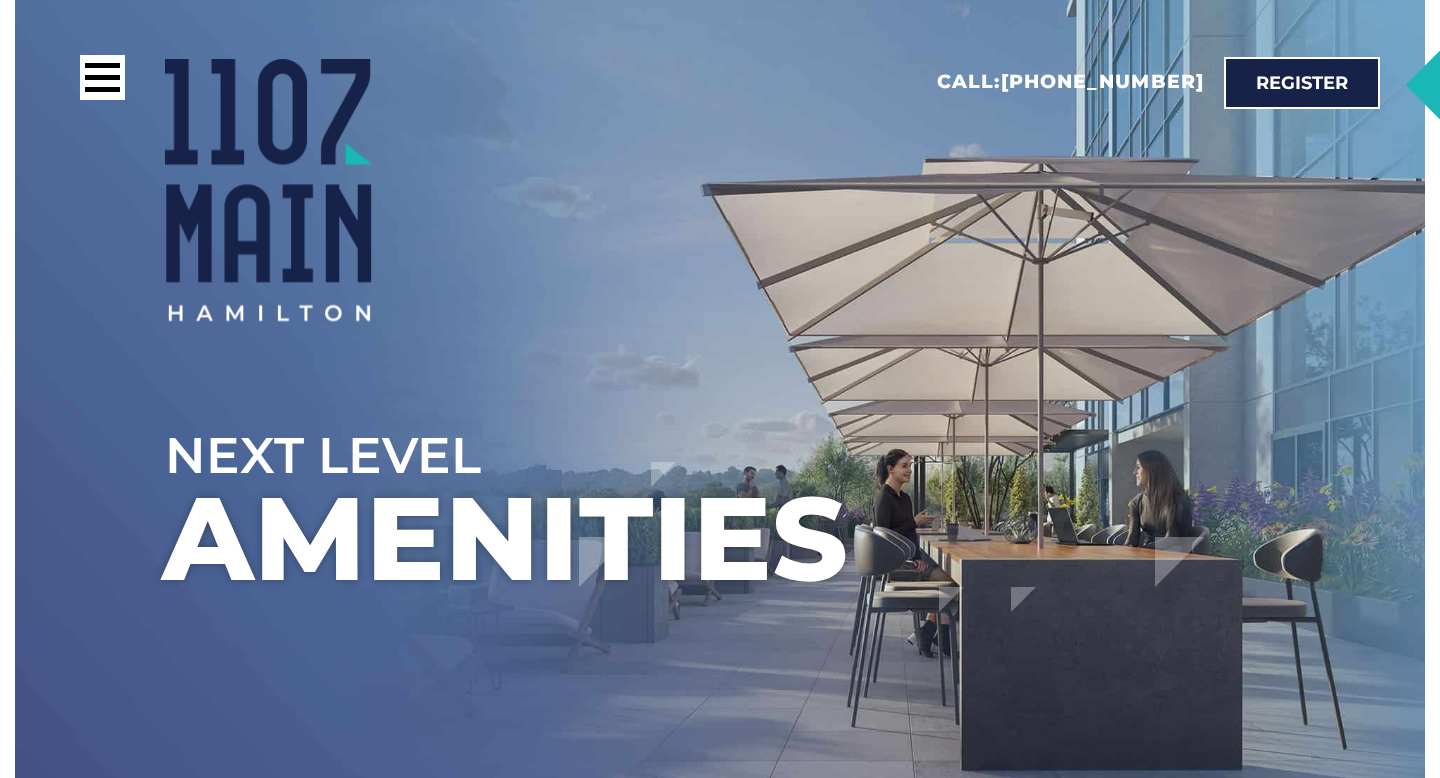 scroll, scrollTop: 22, scrollLeft: 0, axis: vertical 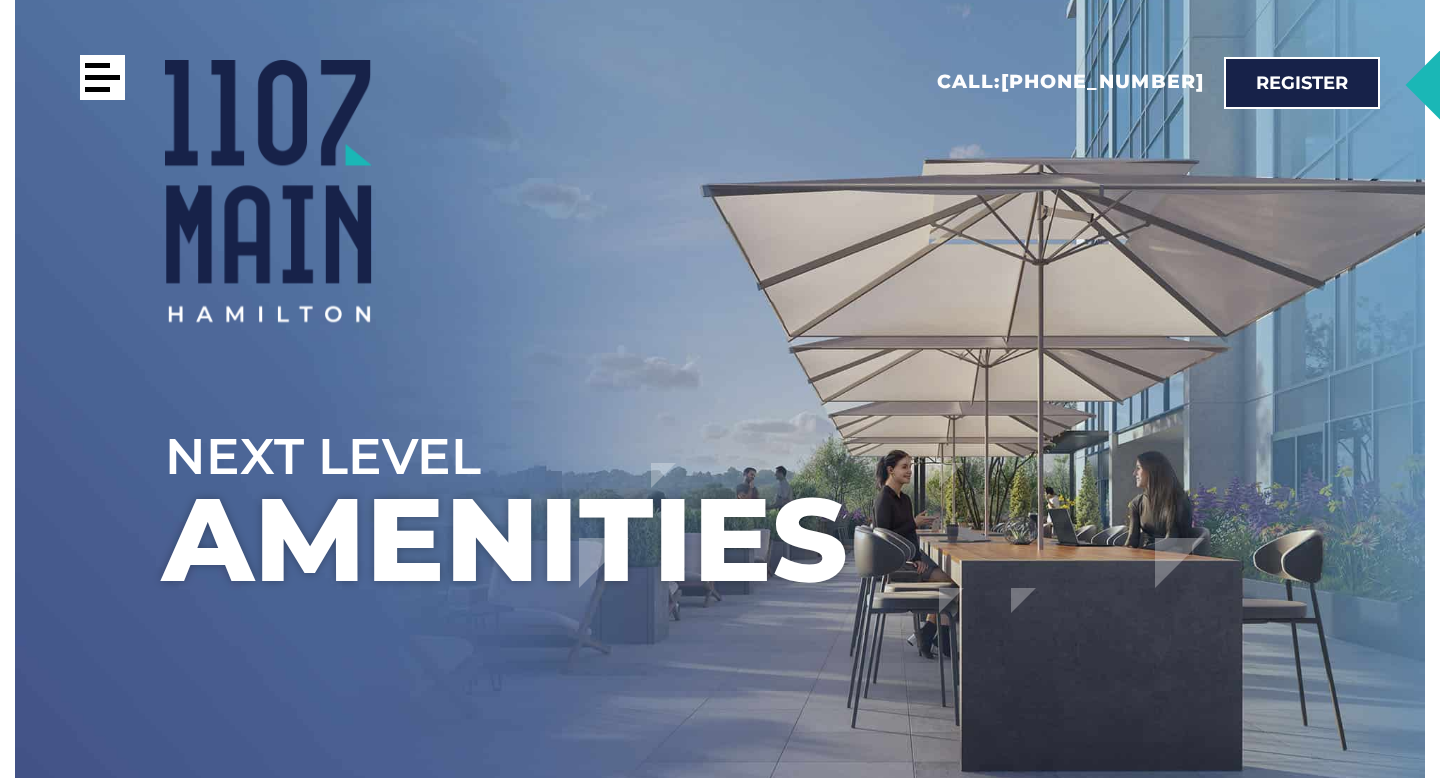 click at bounding box center (102, 77) 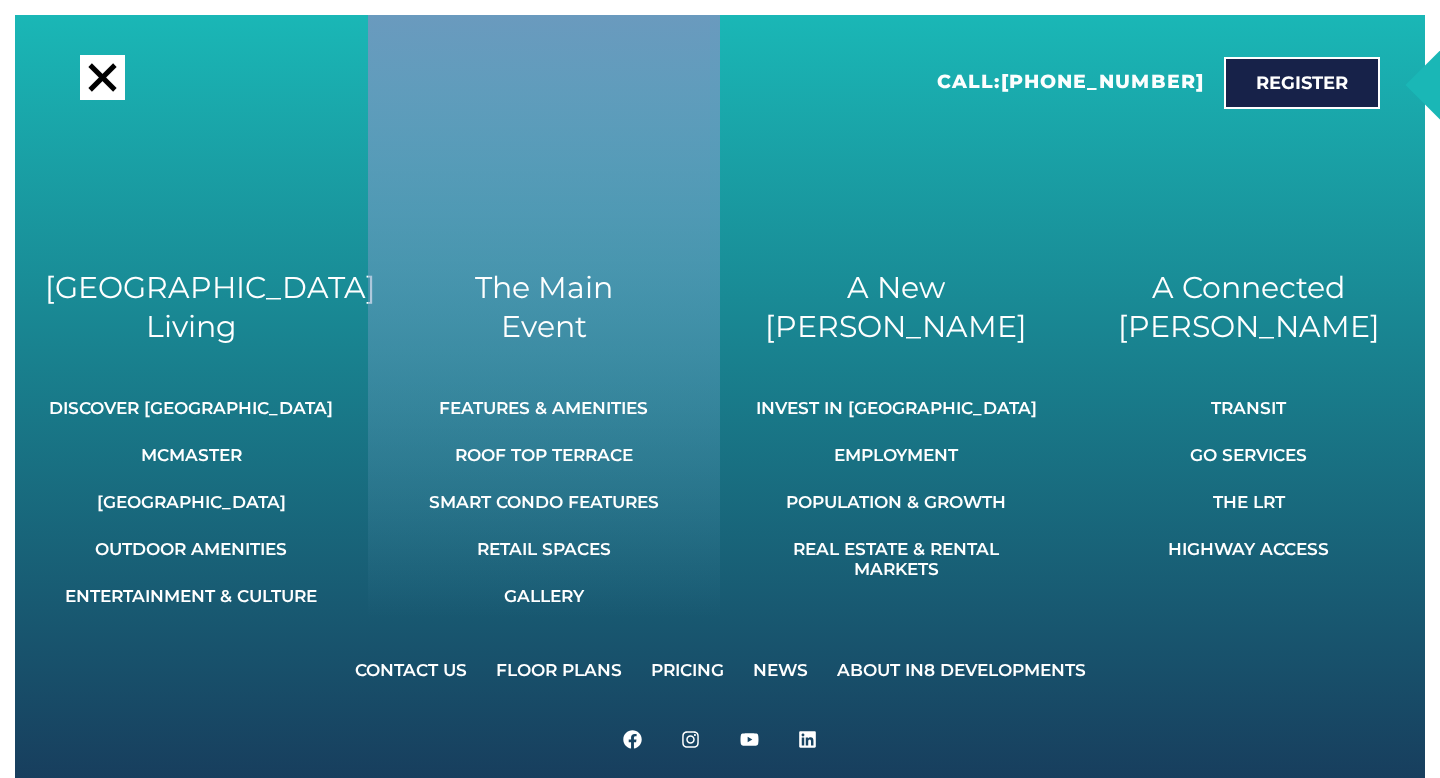 click on "Features & Amenities" 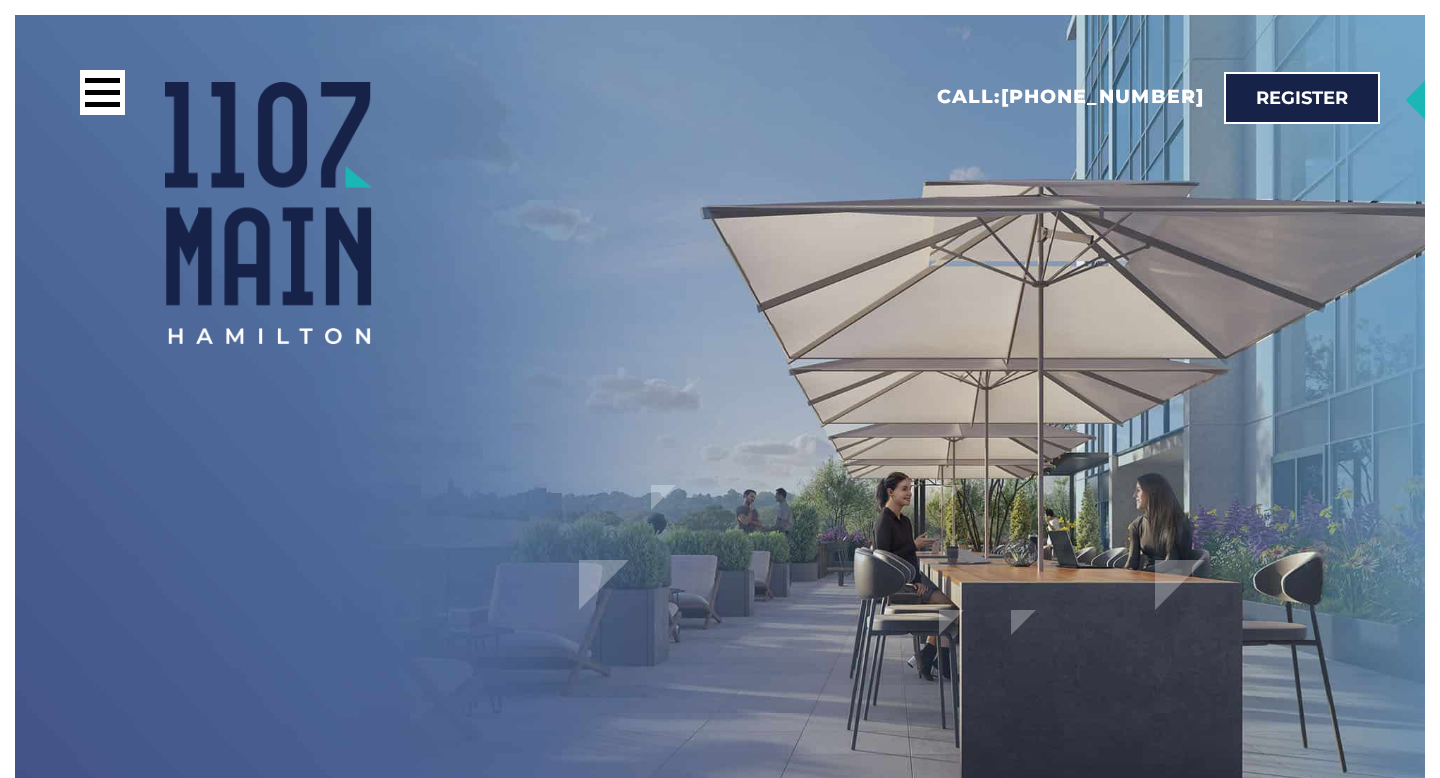 scroll, scrollTop: 0, scrollLeft: 0, axis: both 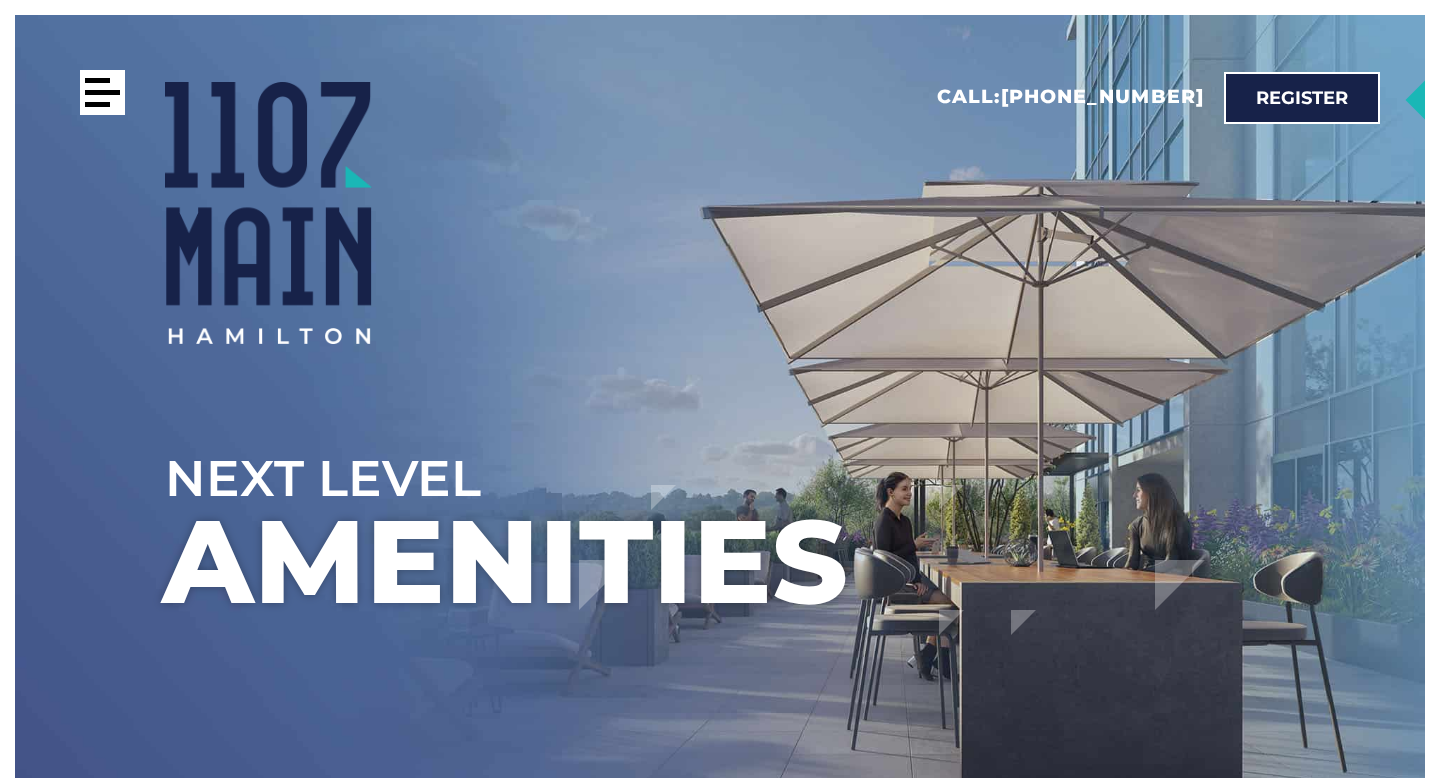 click at bounding box center [97, 104] 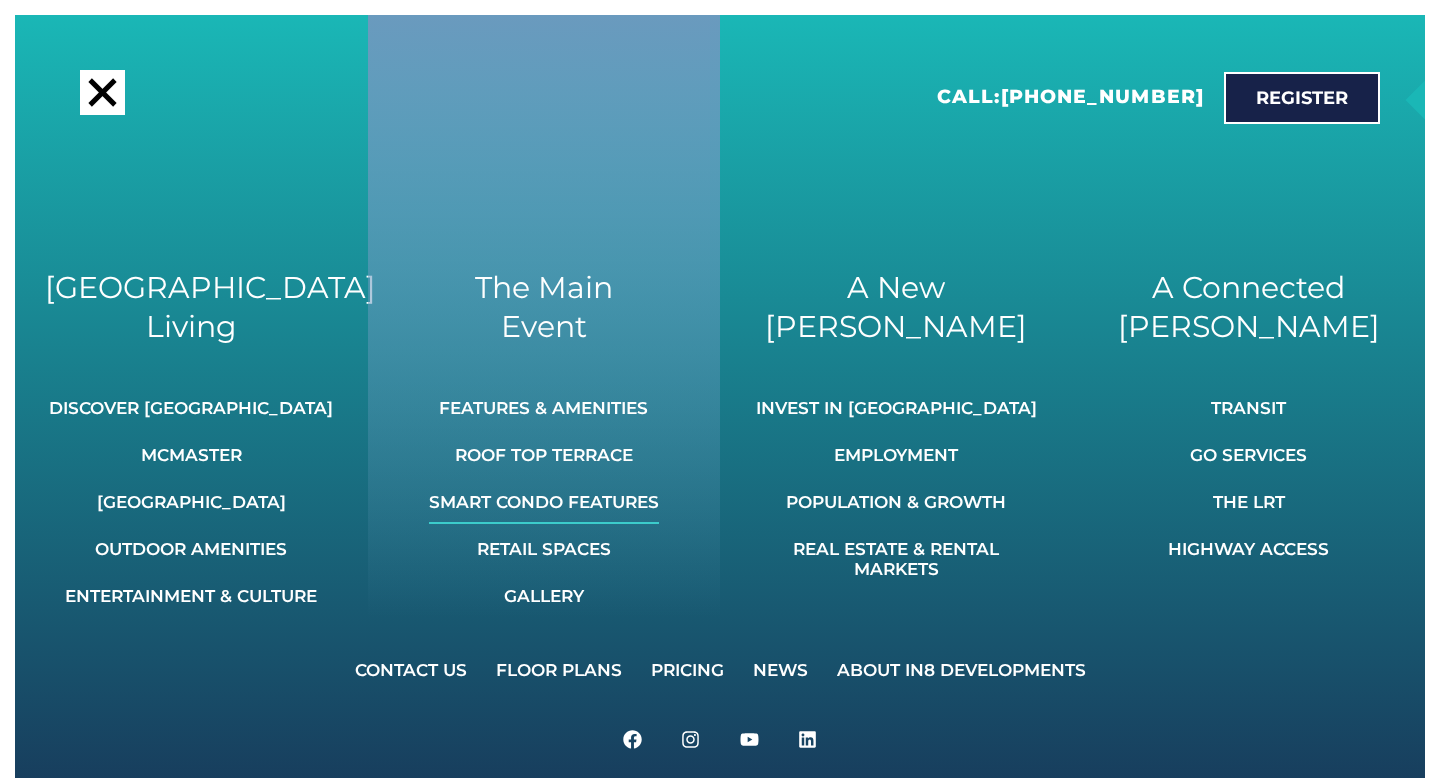click on "Smart Condo Features" 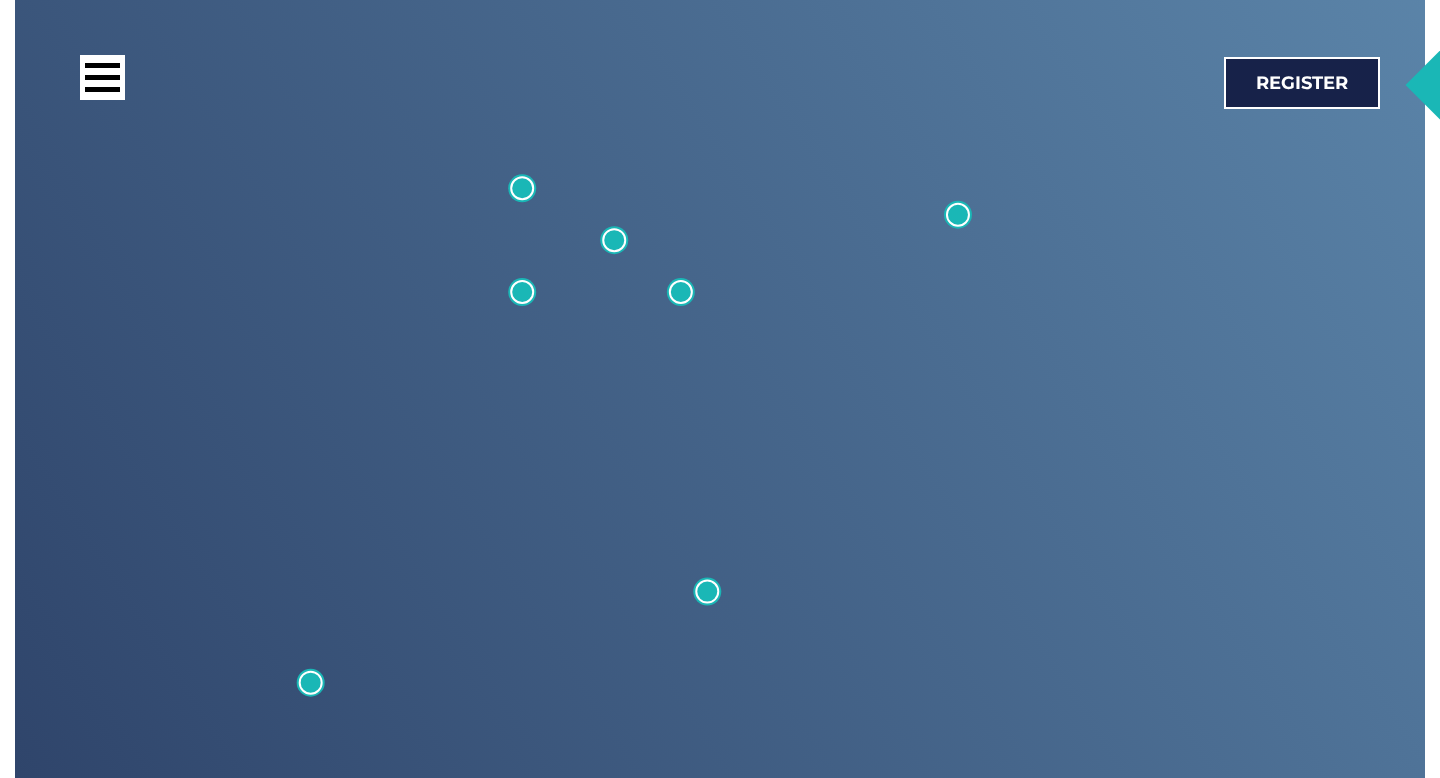 scroll, scrollTop: 6533, scrollLeft: 0, axis: vertical 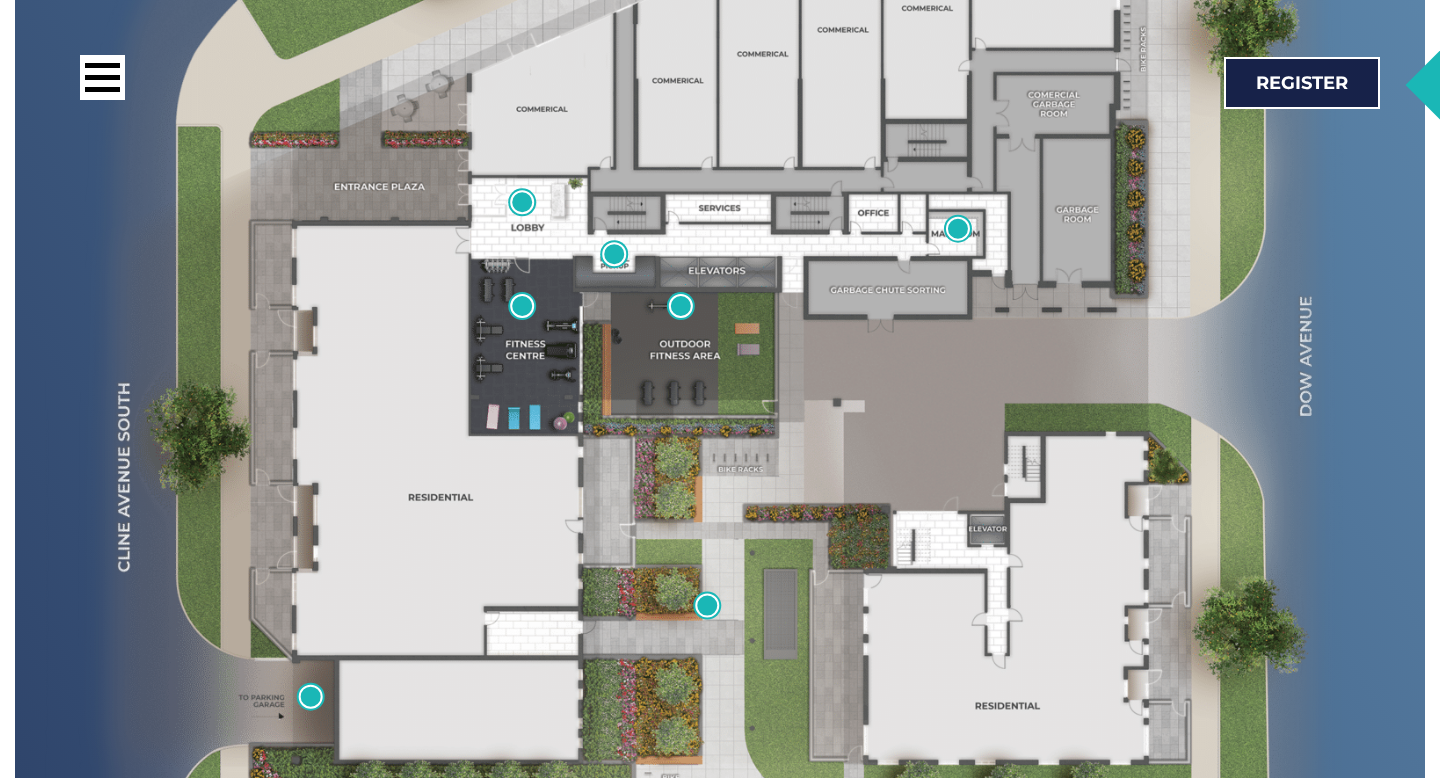 click at bounding box center (958, 228) 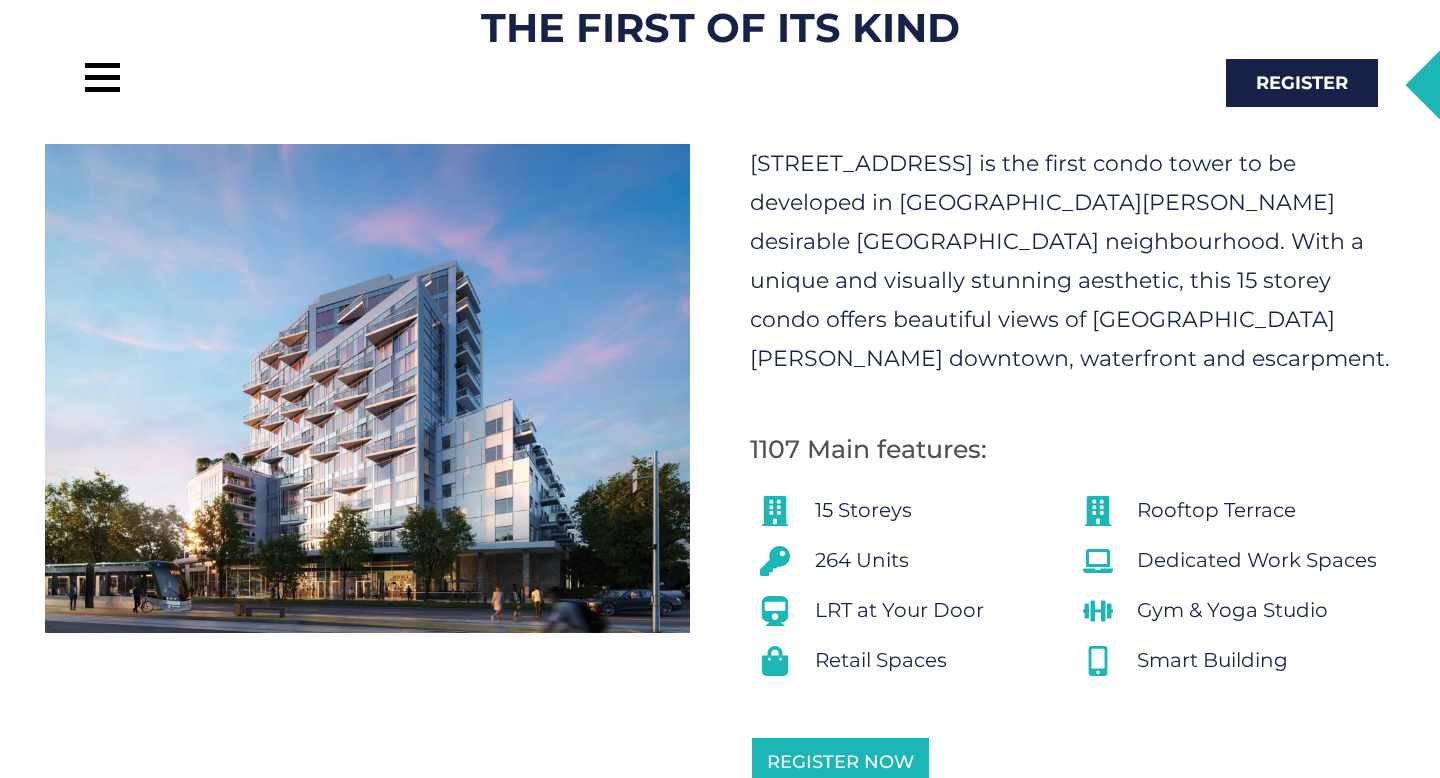 scroll, scrollTop: 930, scrollLeft: 0, axis: vertical 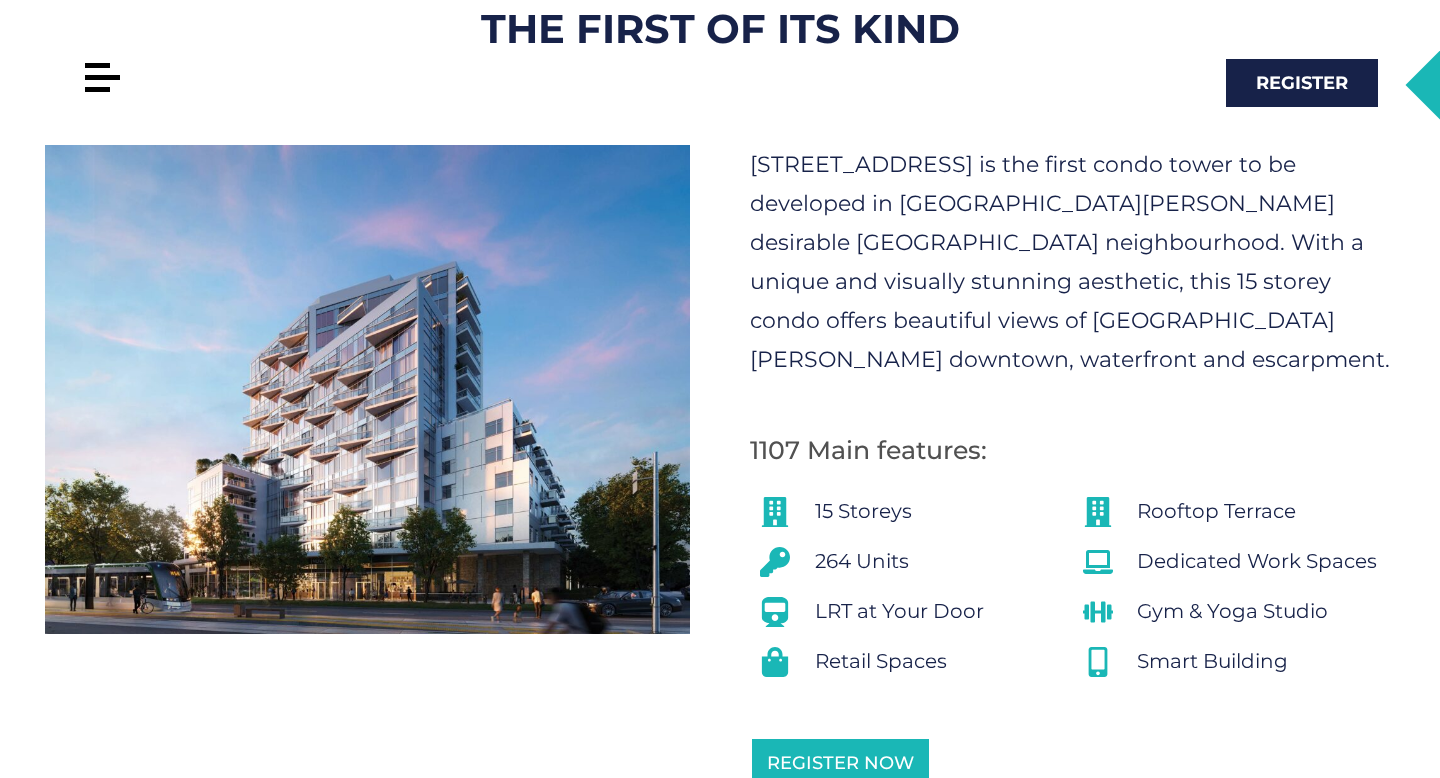 click at bounding box center (102, 77) 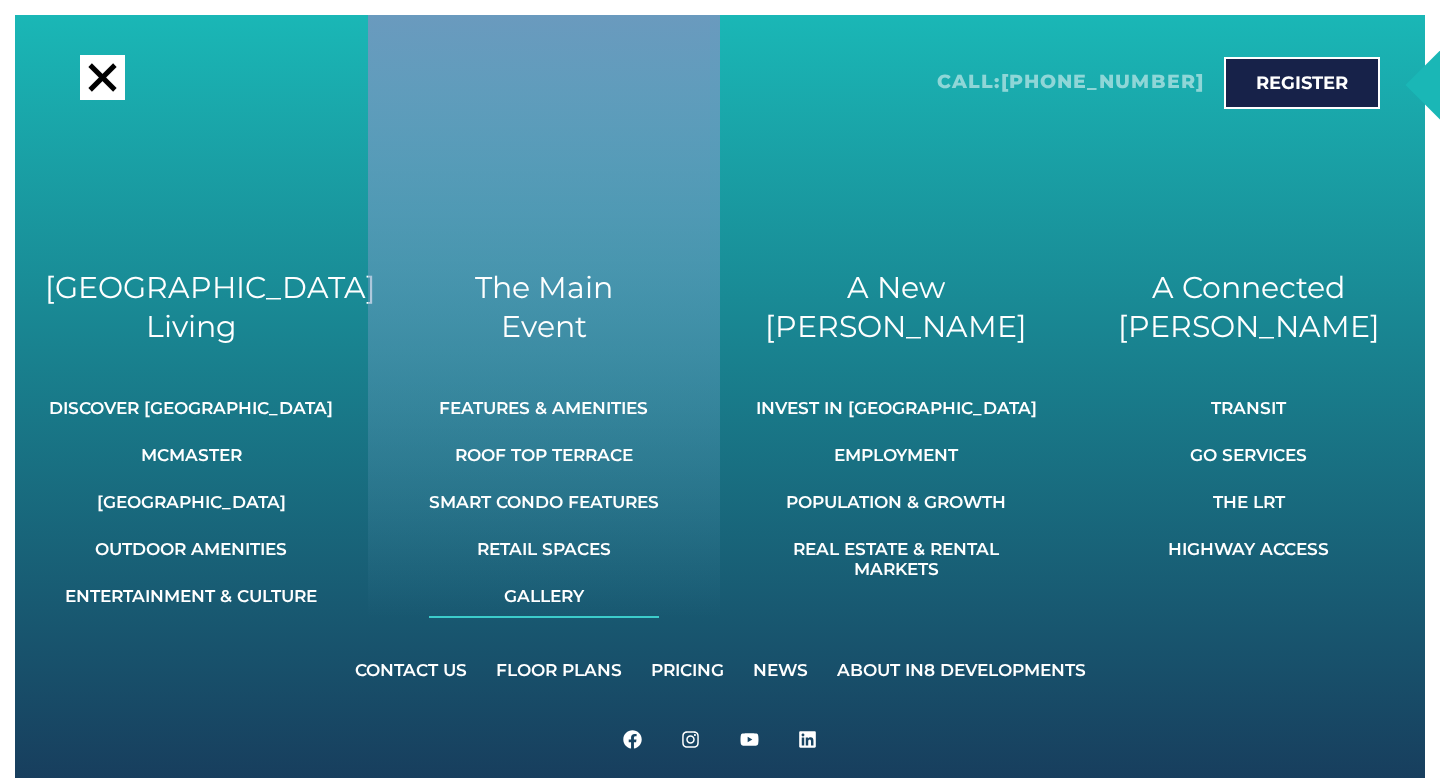 click on "Gallery" 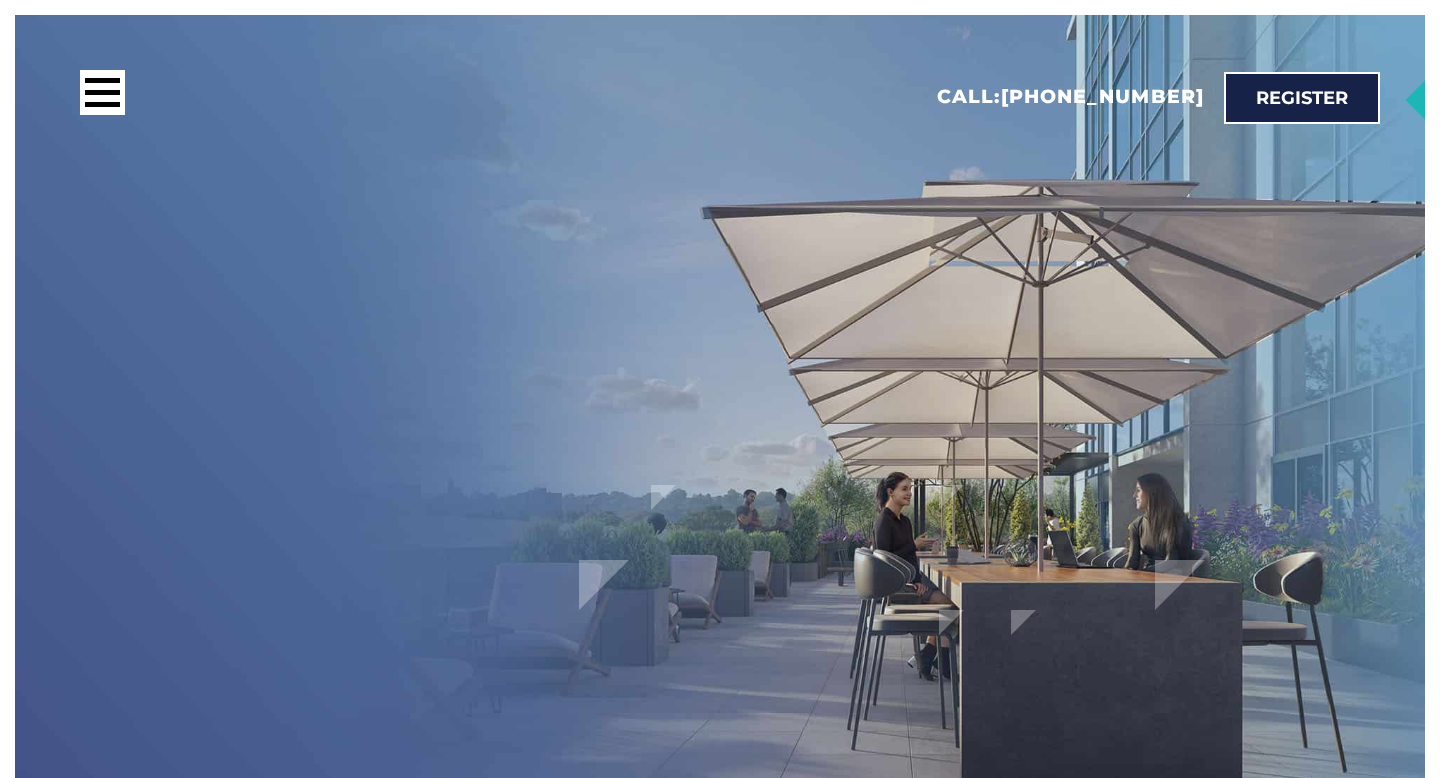 scroll, scrollTop: 0, scrollLeft: 0, axis: both 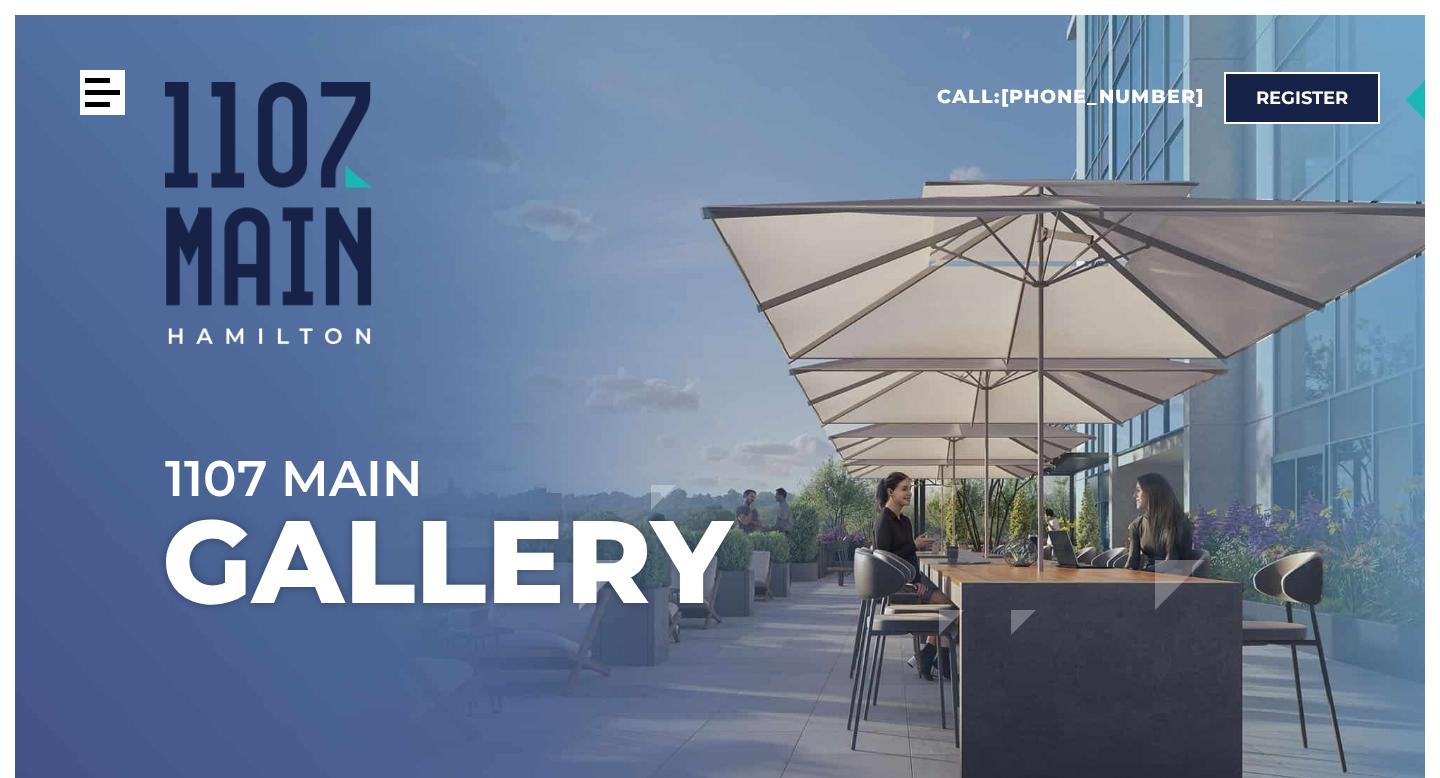 click at bounding box center [102, 92] 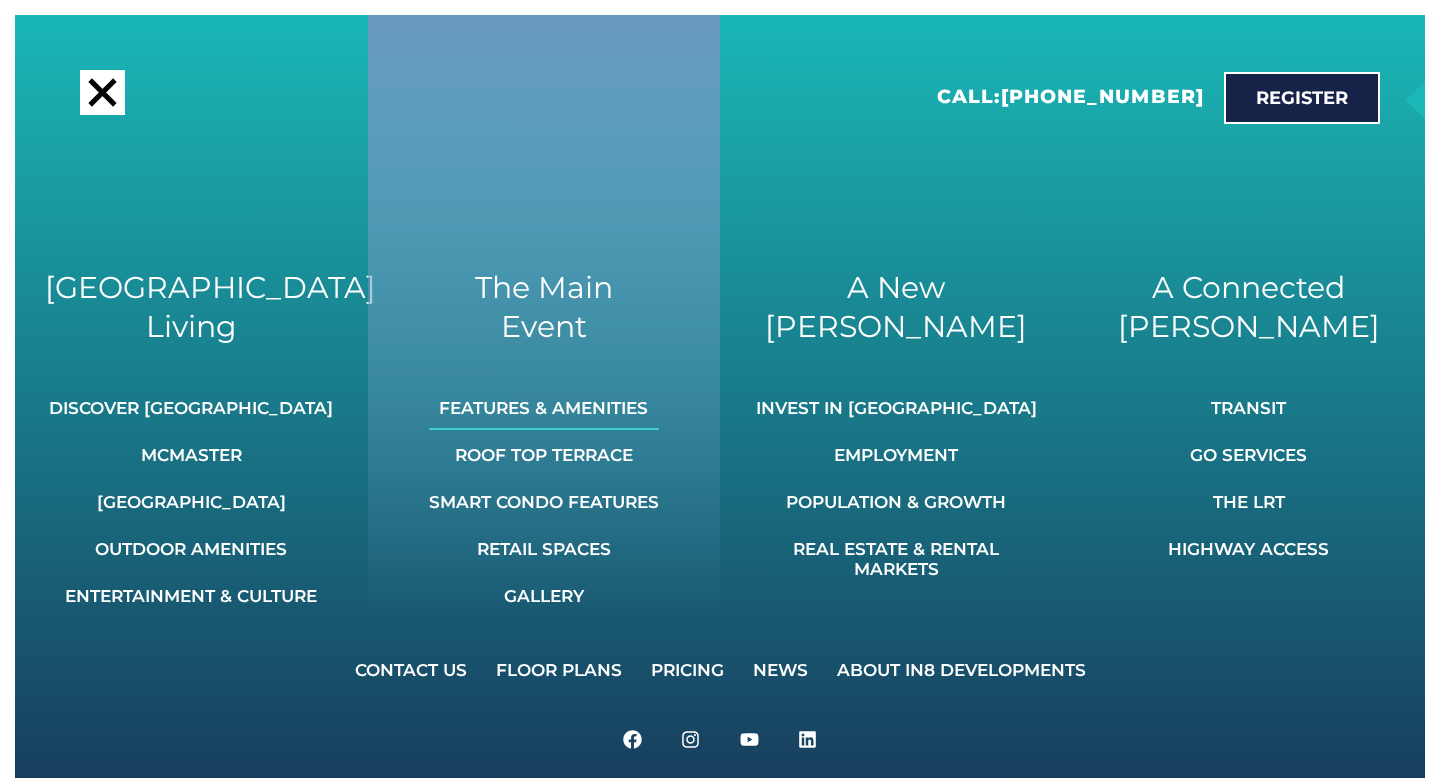click on "Features & Amenities" 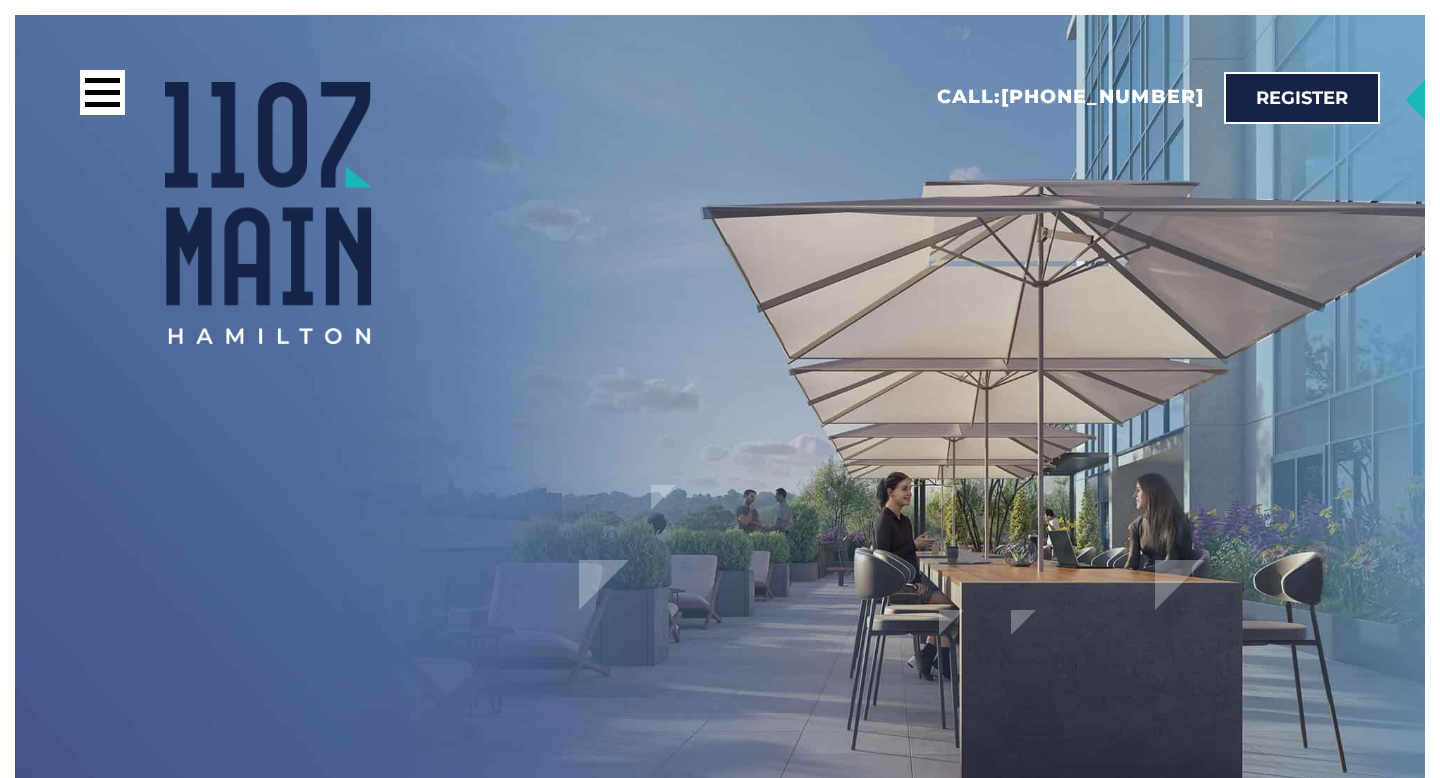 scroll, scrollTop: 0, scrollLeft: 0, axis: both 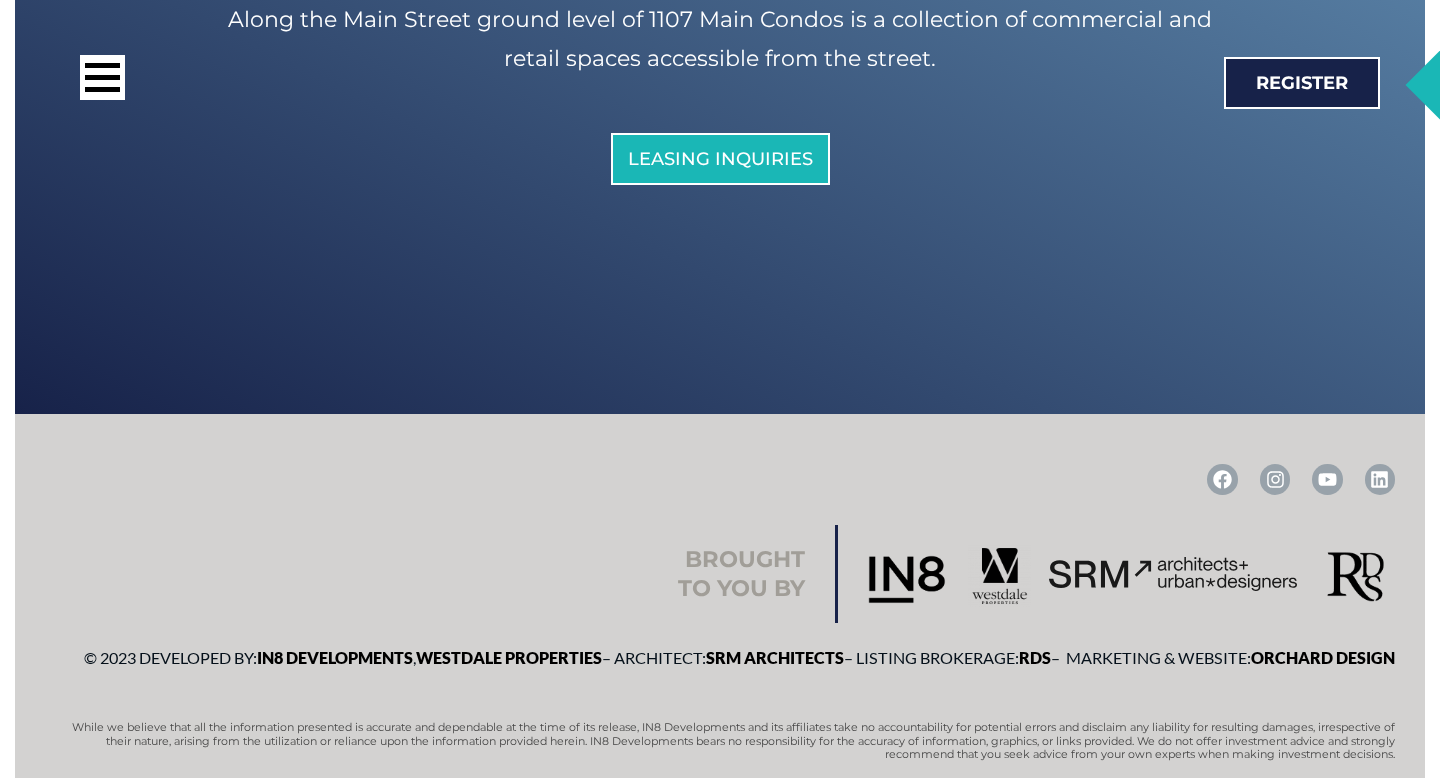 click on "Facebook
Instagram
Youtube
Linkedin" at bounding box center (720, 479) 